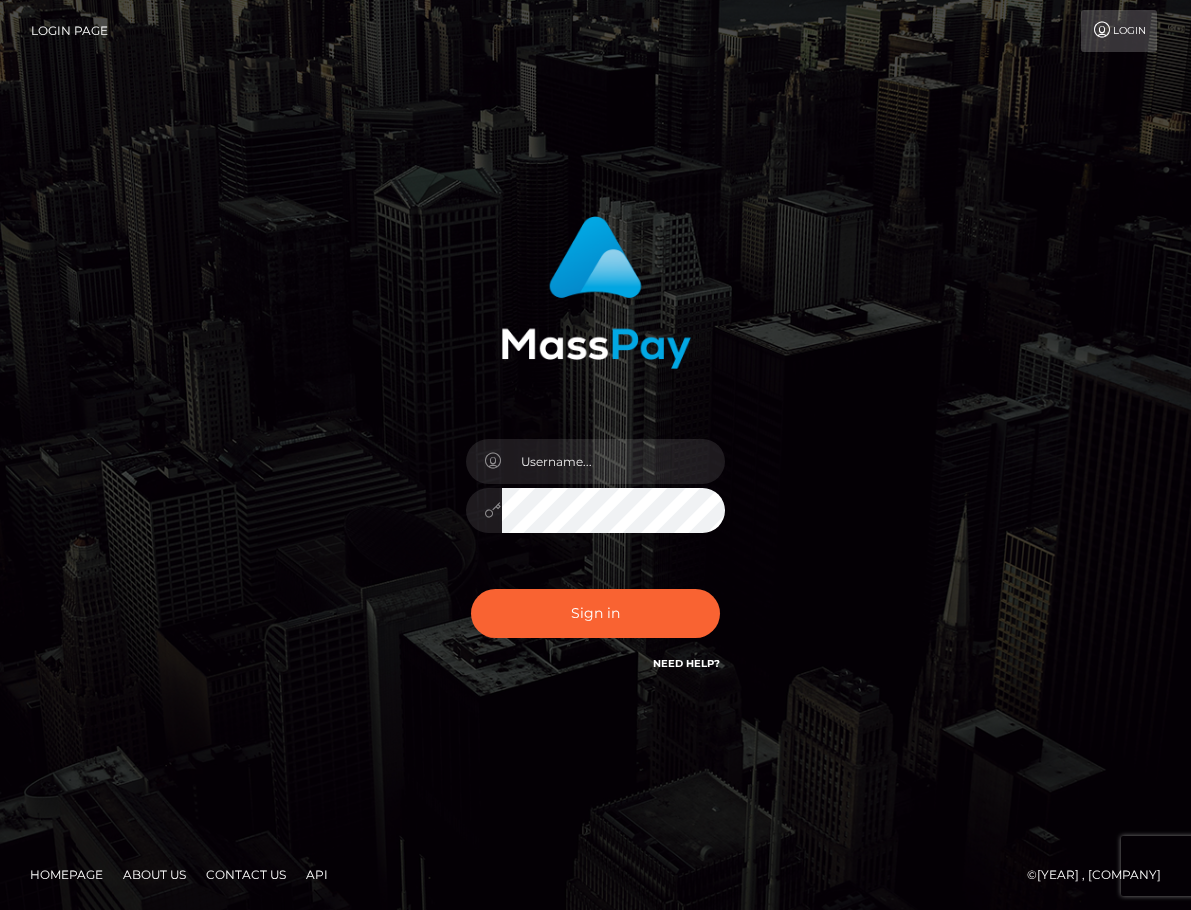 scroll, scrollTop: 0, scrollLeft: 0, axis: both 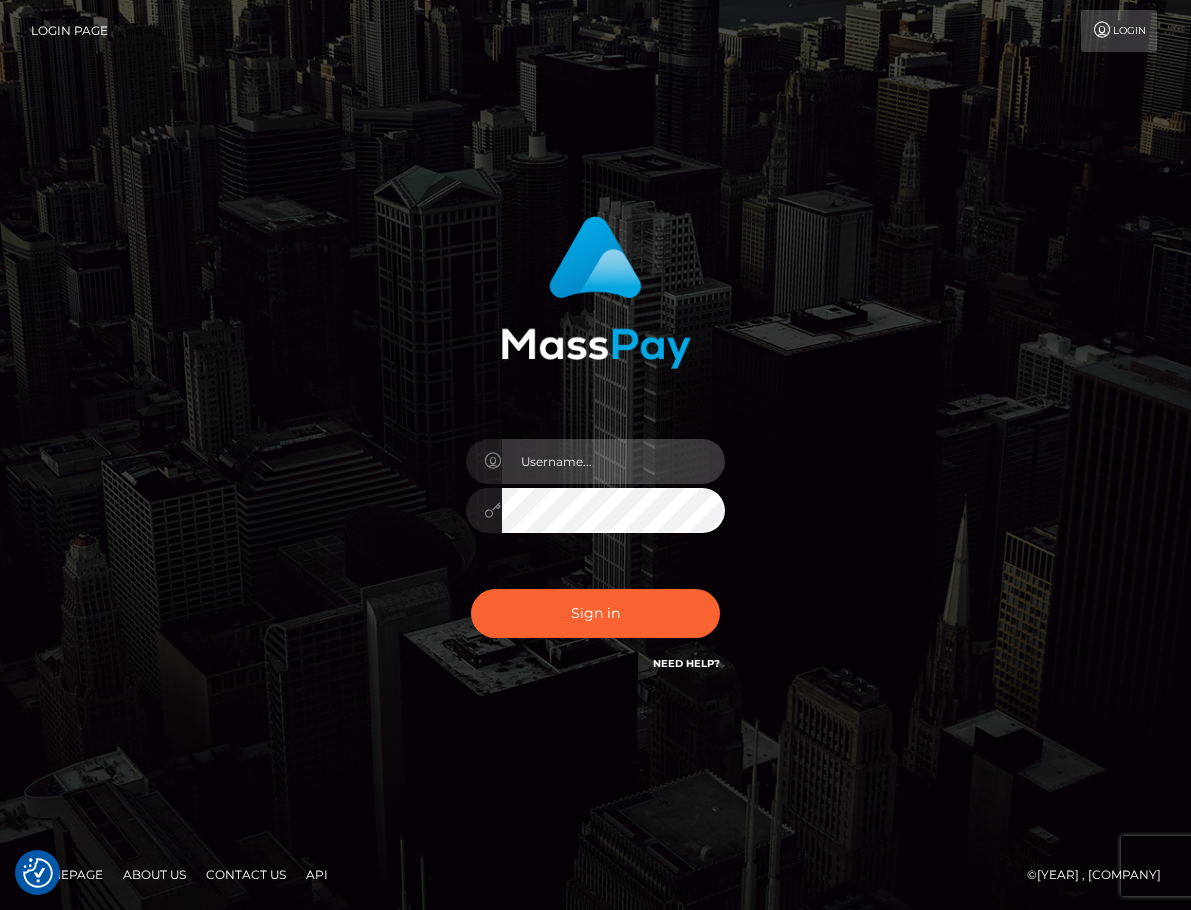 type on "[FIRST][LAST]" 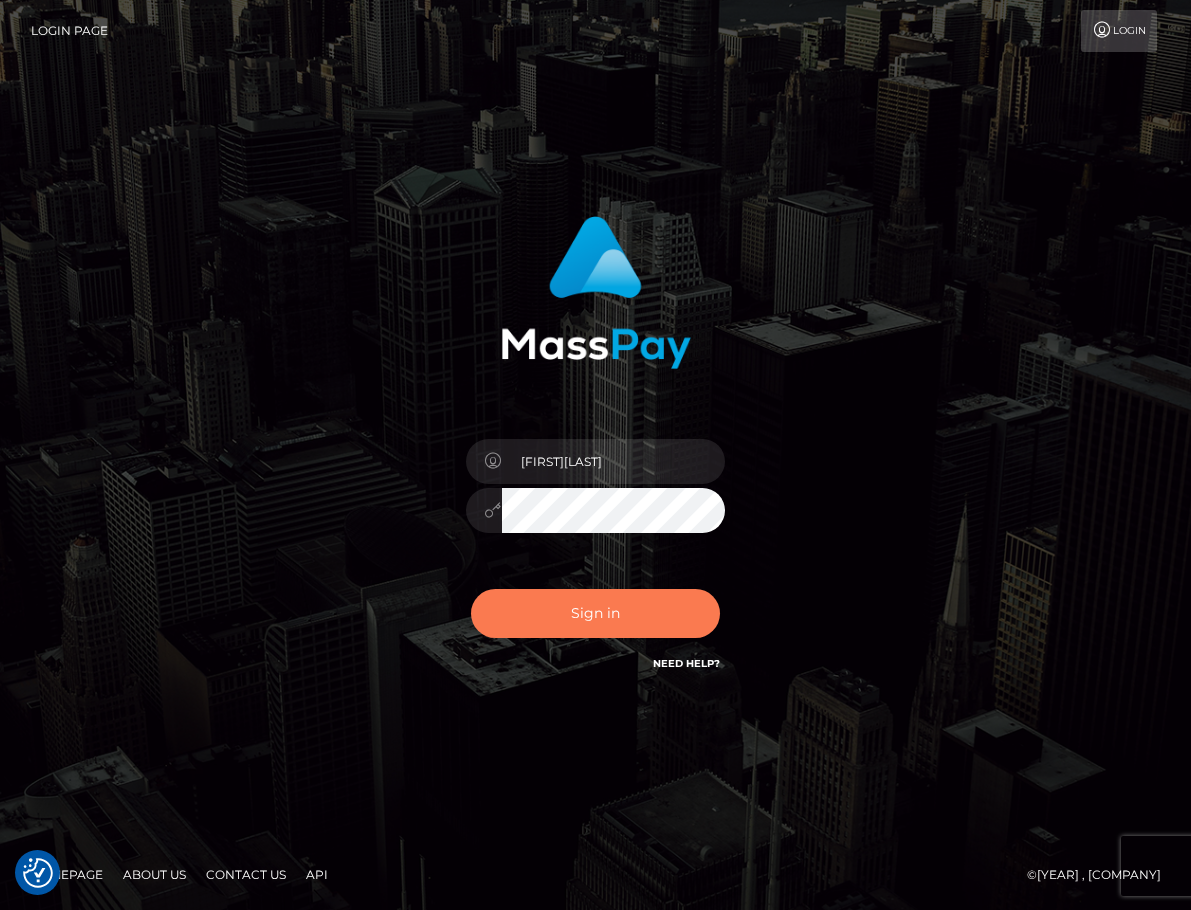 click on "Sign in" at bounding box center (596, 613) 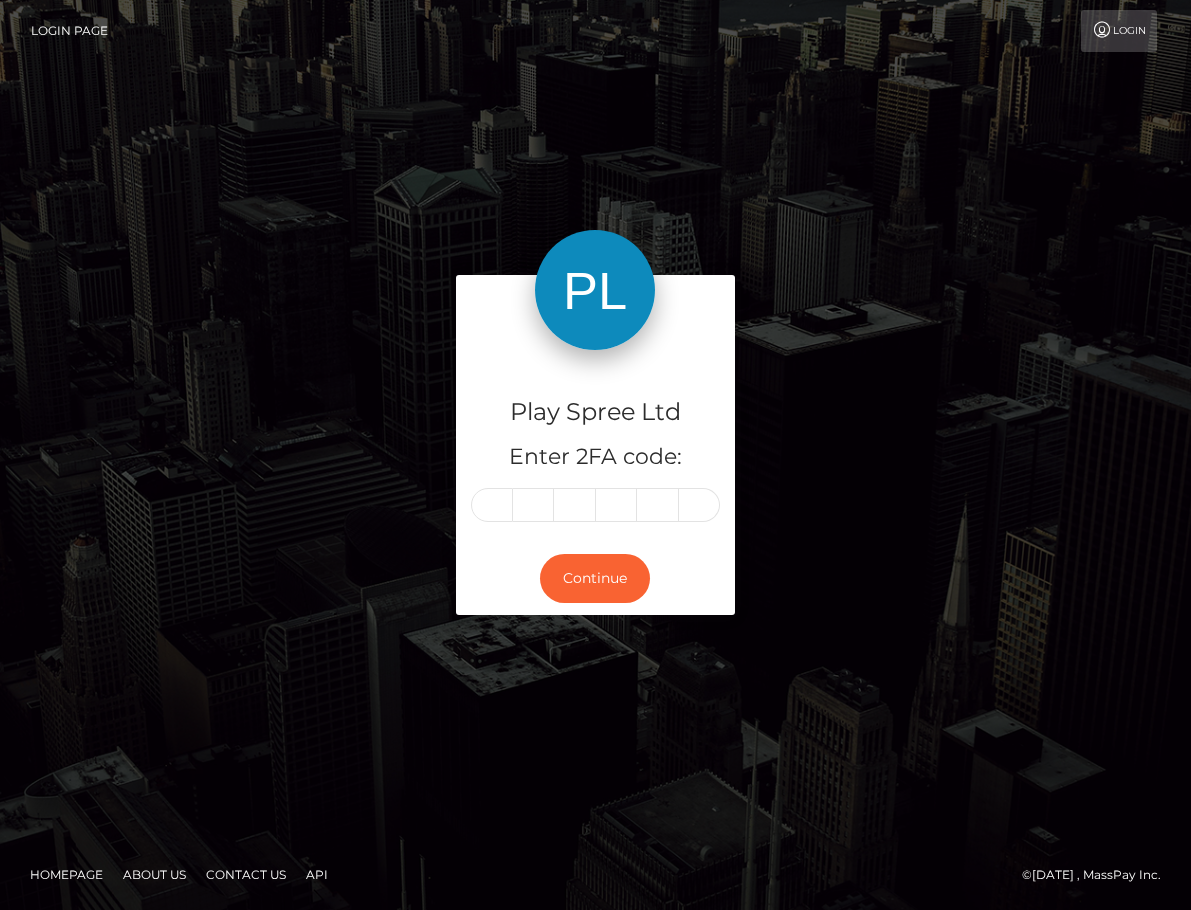 scroll, scrollTop: 0, scrollLeft: 0, axis: both 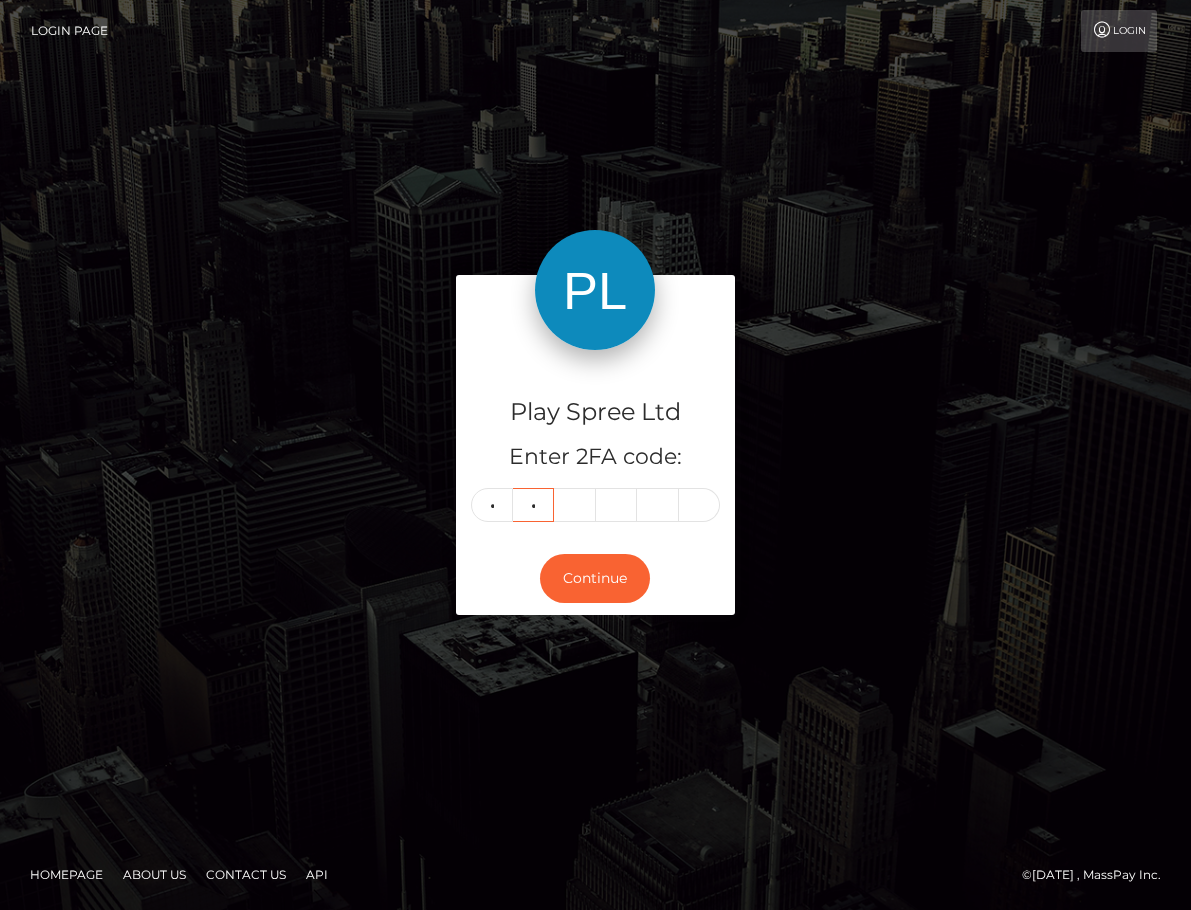 type on "8" 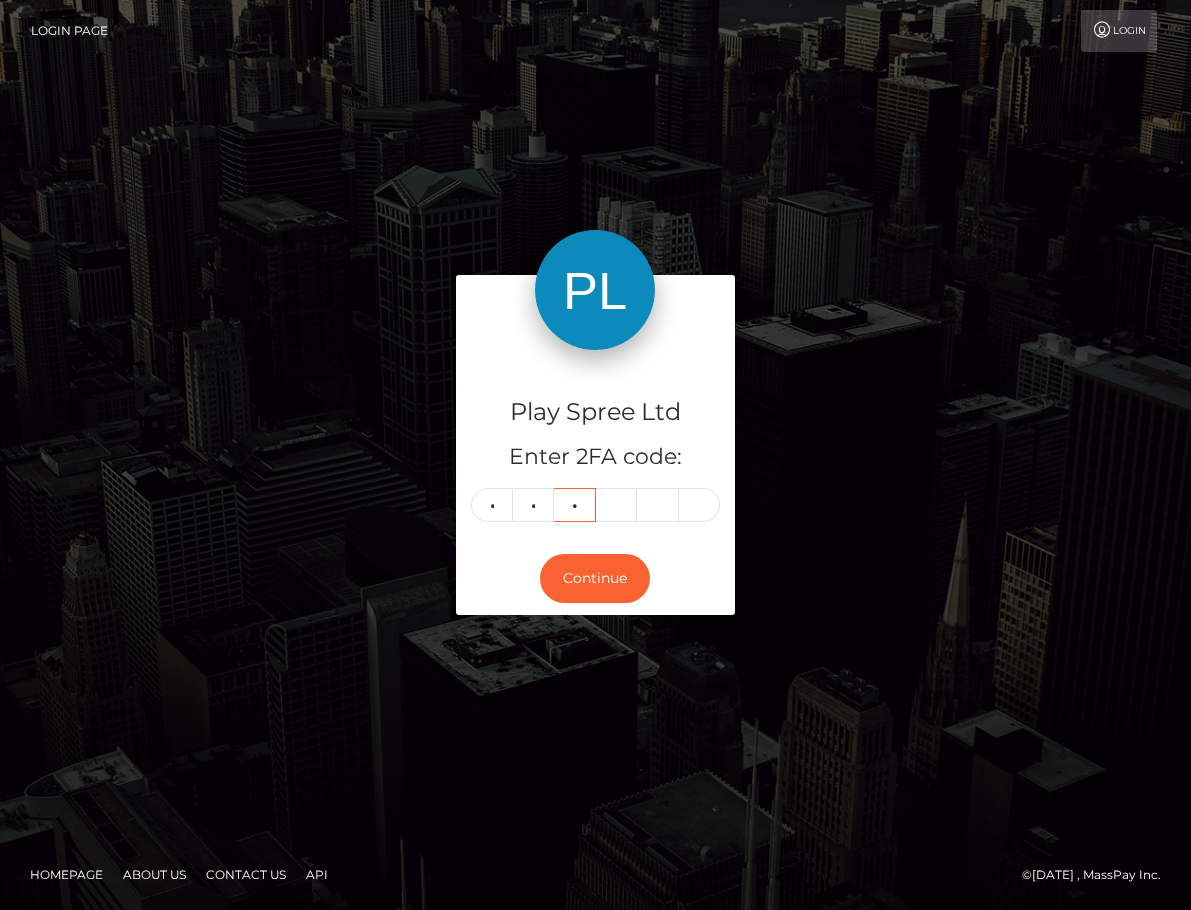 type on "1" 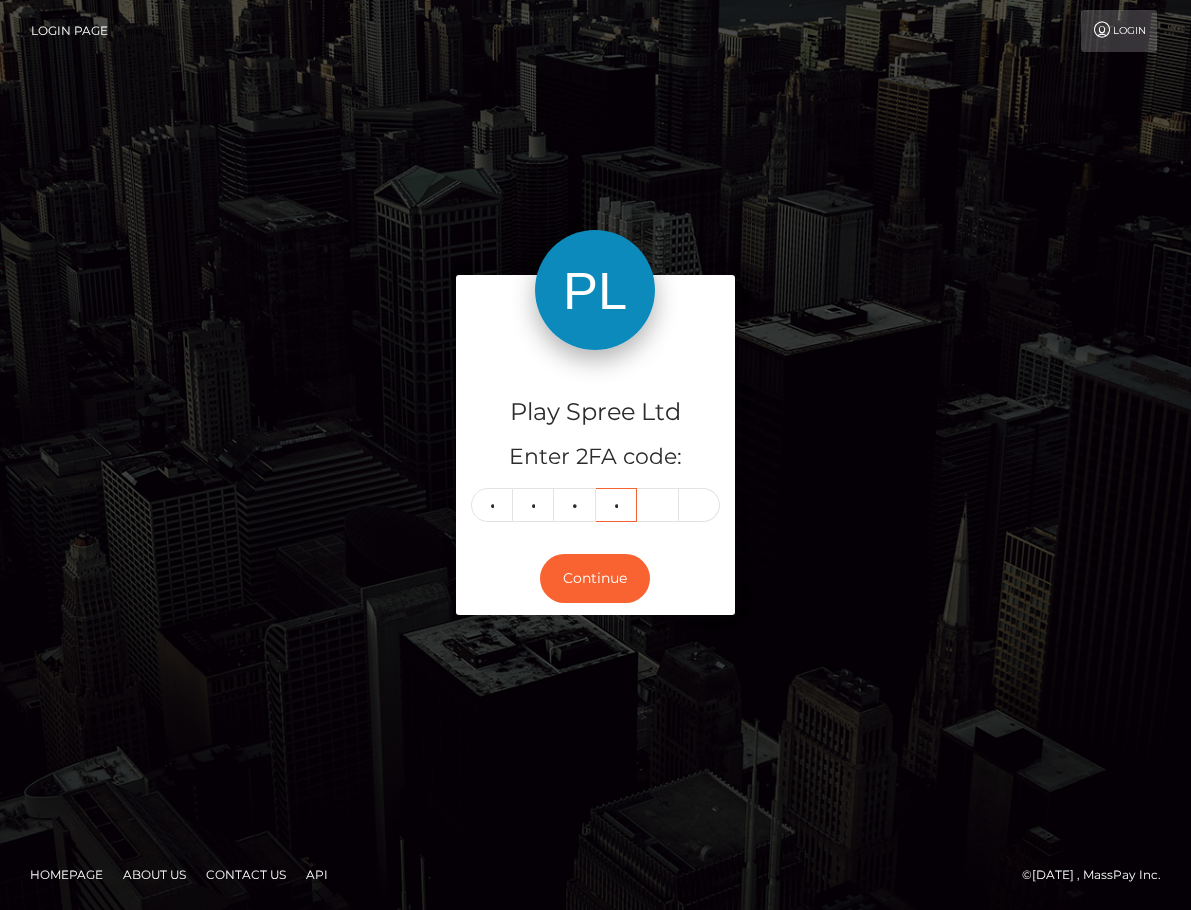 type on "6" 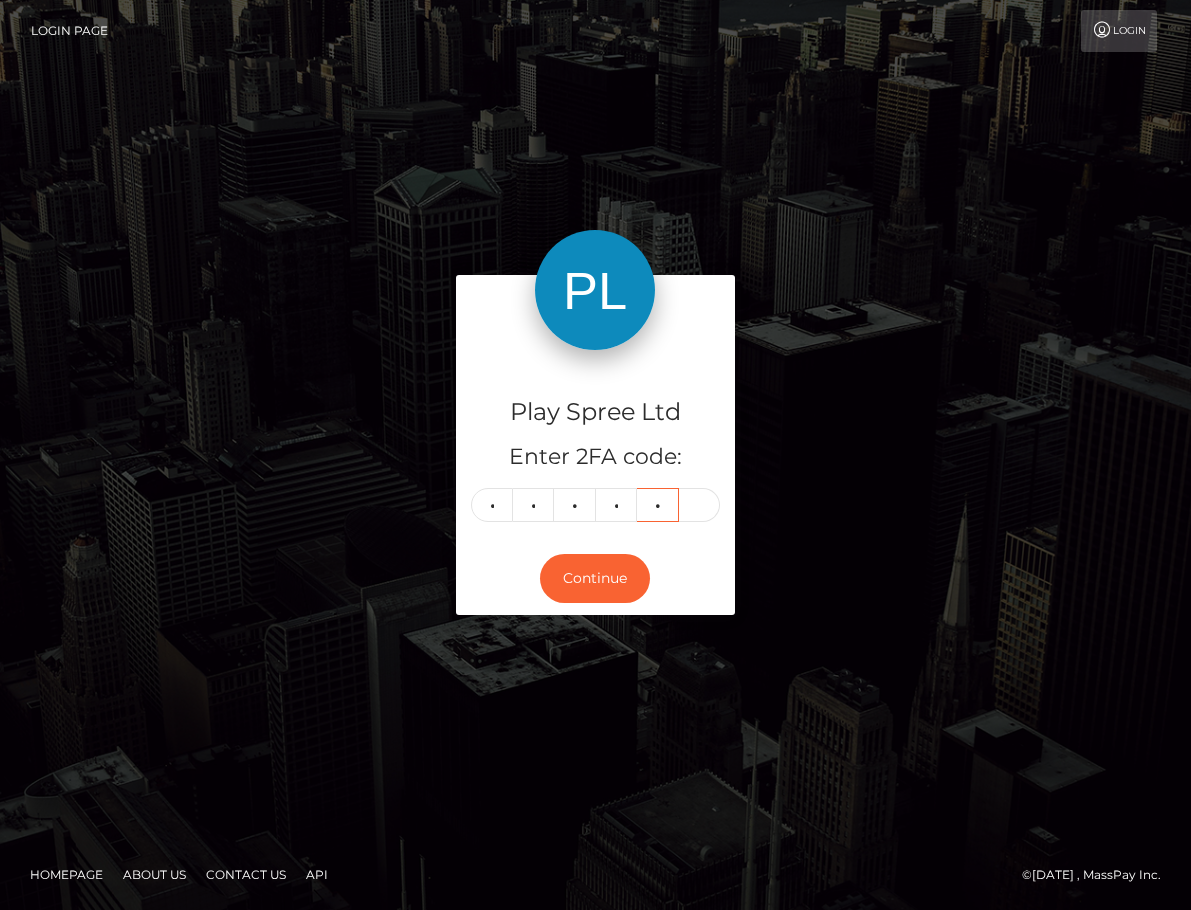 type on "4" 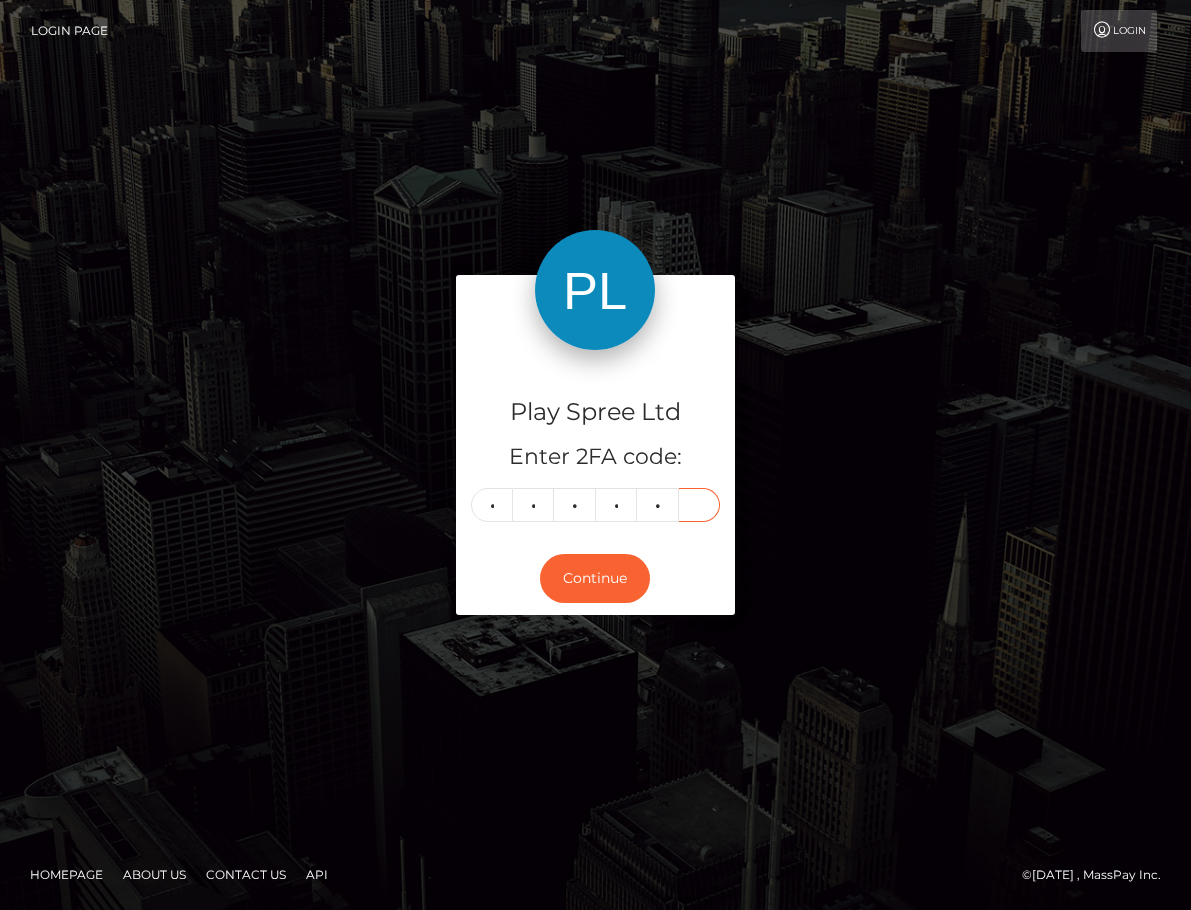 type on "6" 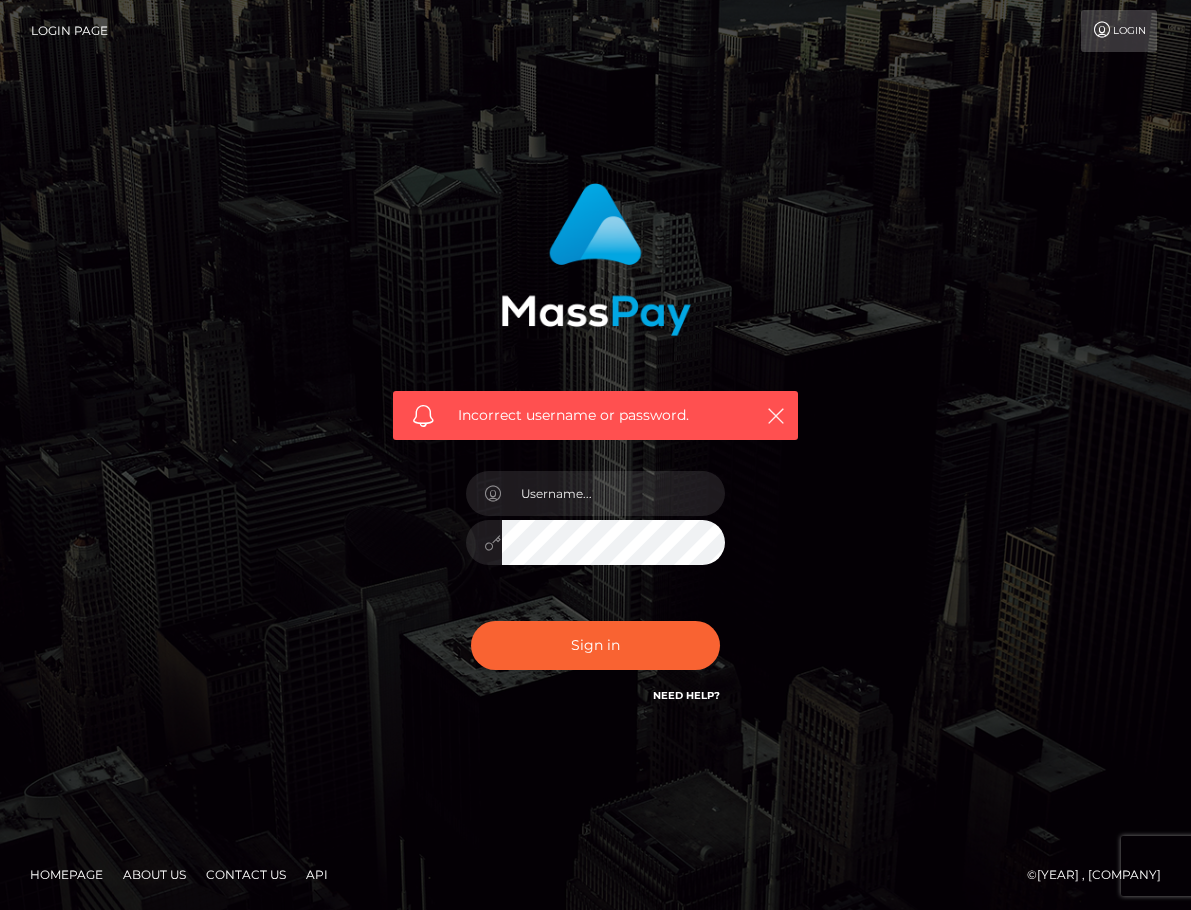 scroll, scrollTop: 0, scrollLeft: 0, axis: both 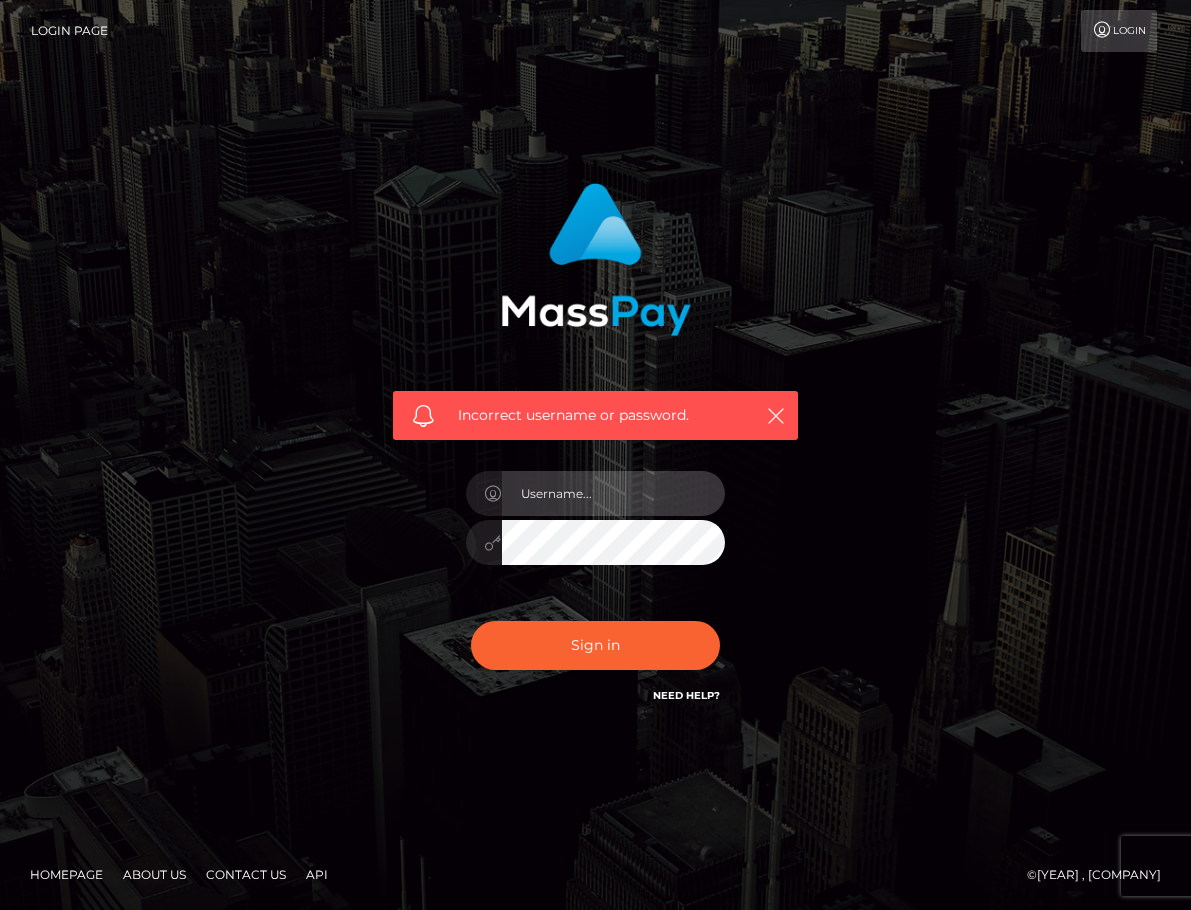 click at bounding box center (614, 493) 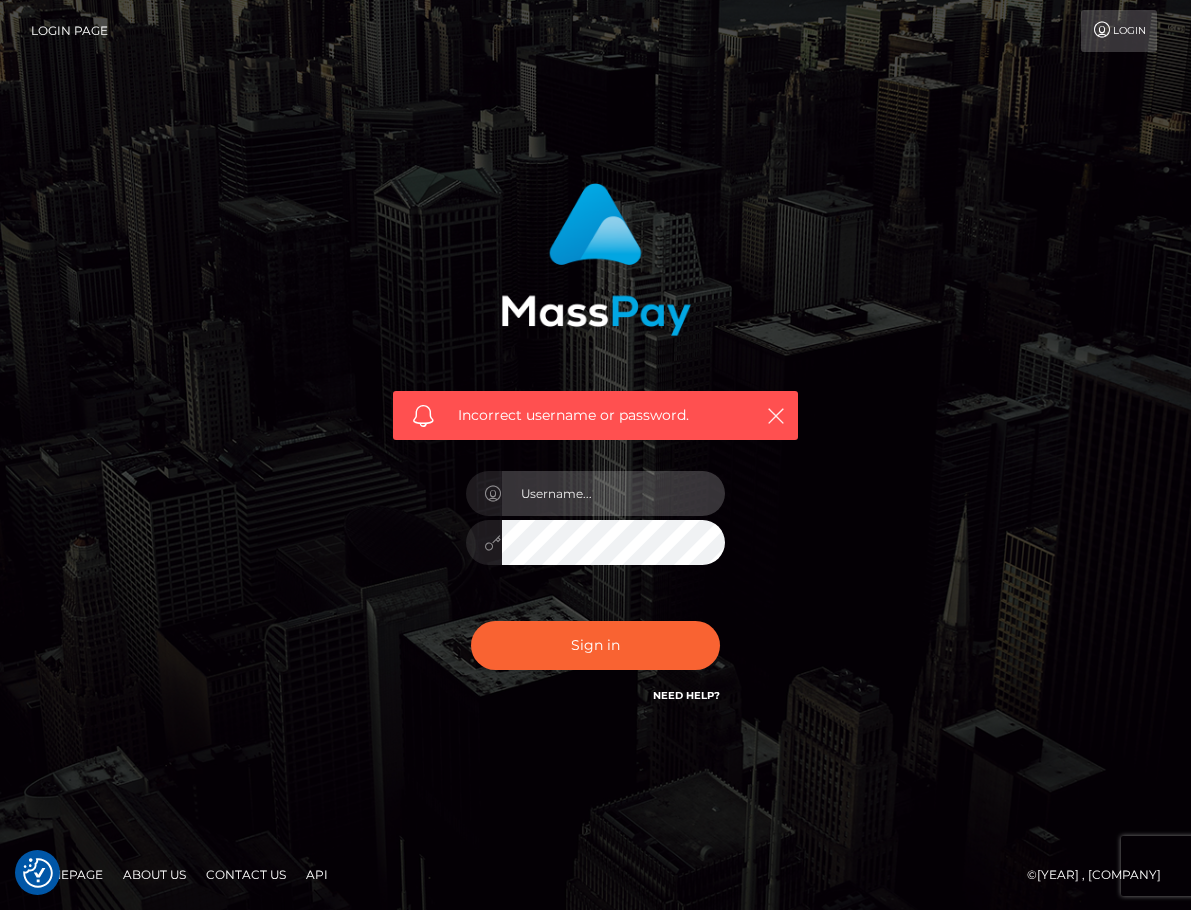 type on "ChristianC.xcite" 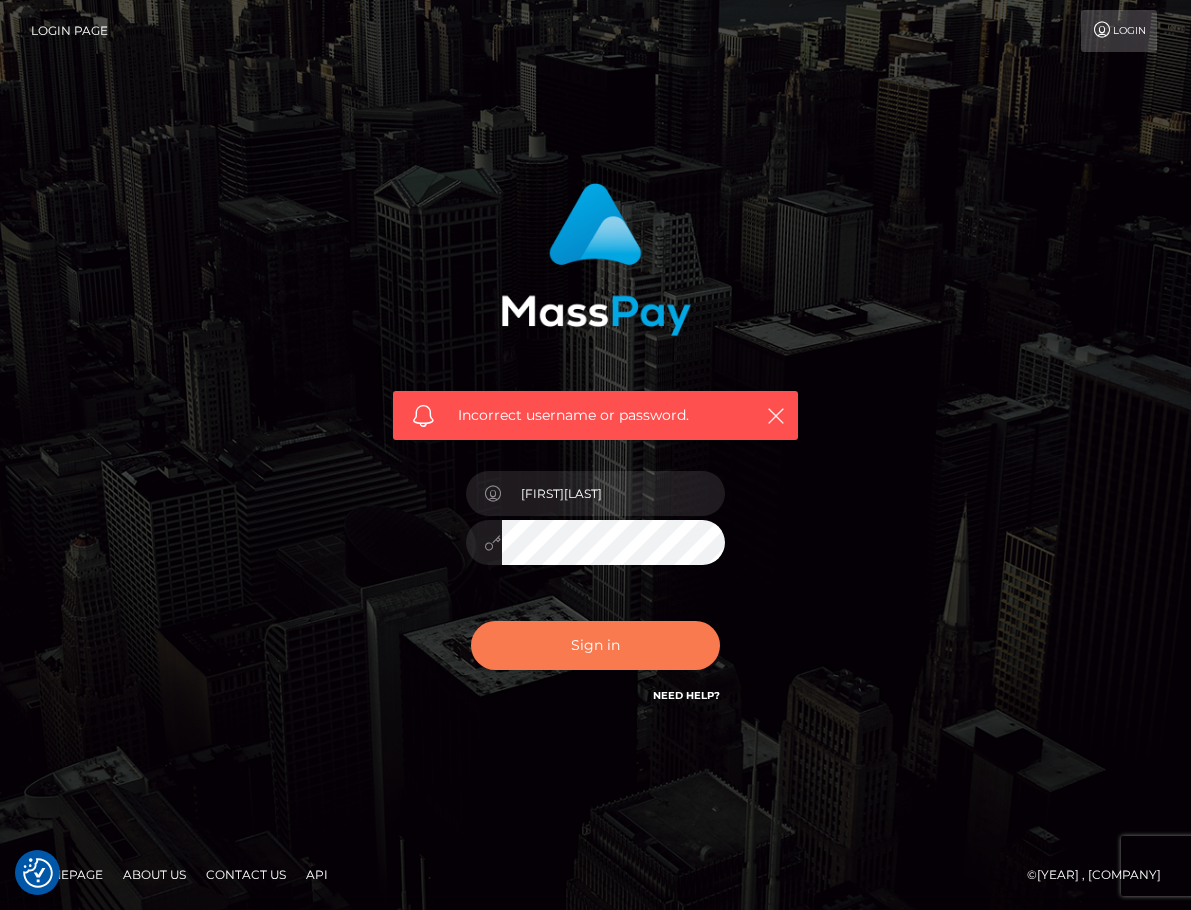 click on "Sign in" at bounding box center (596, 645) 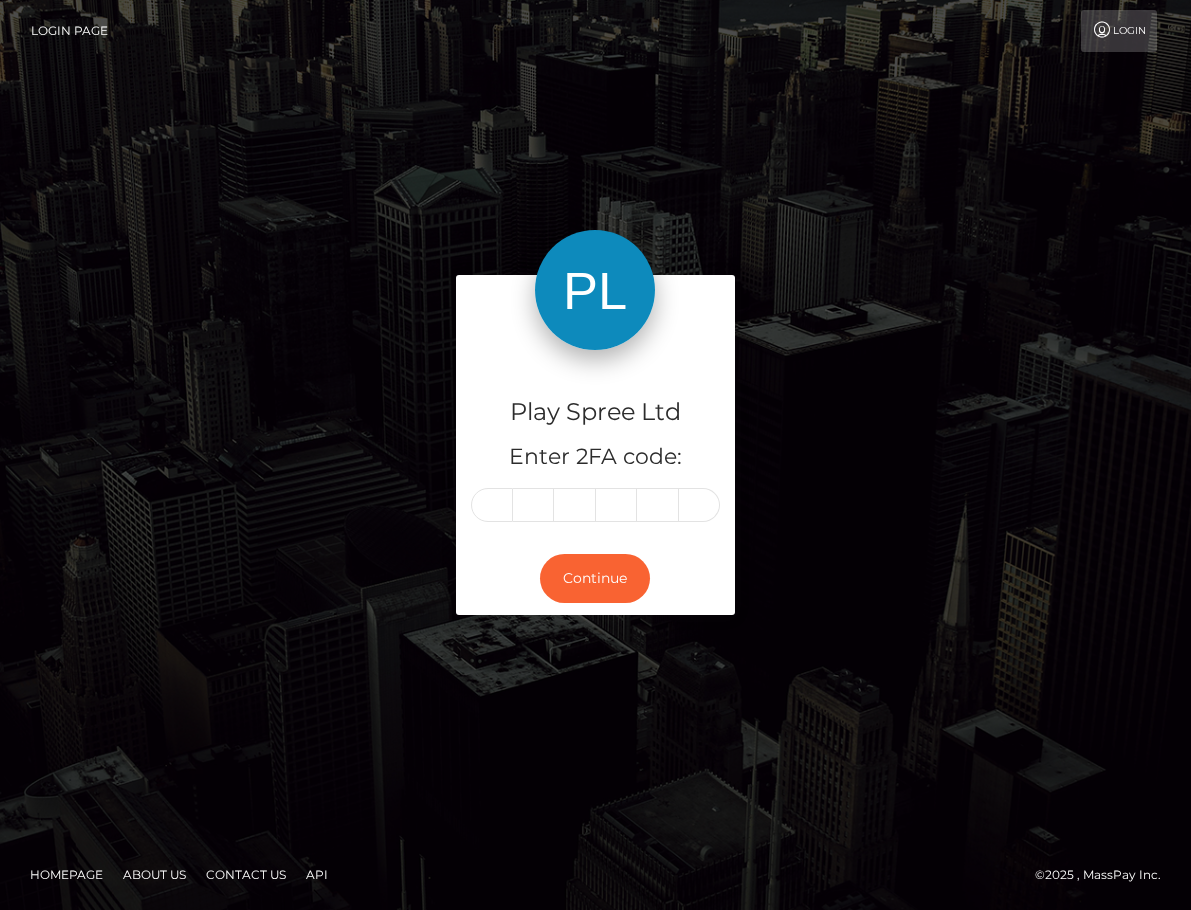scroll, scrollTop: 0, scrollLeft: 0, axis: both 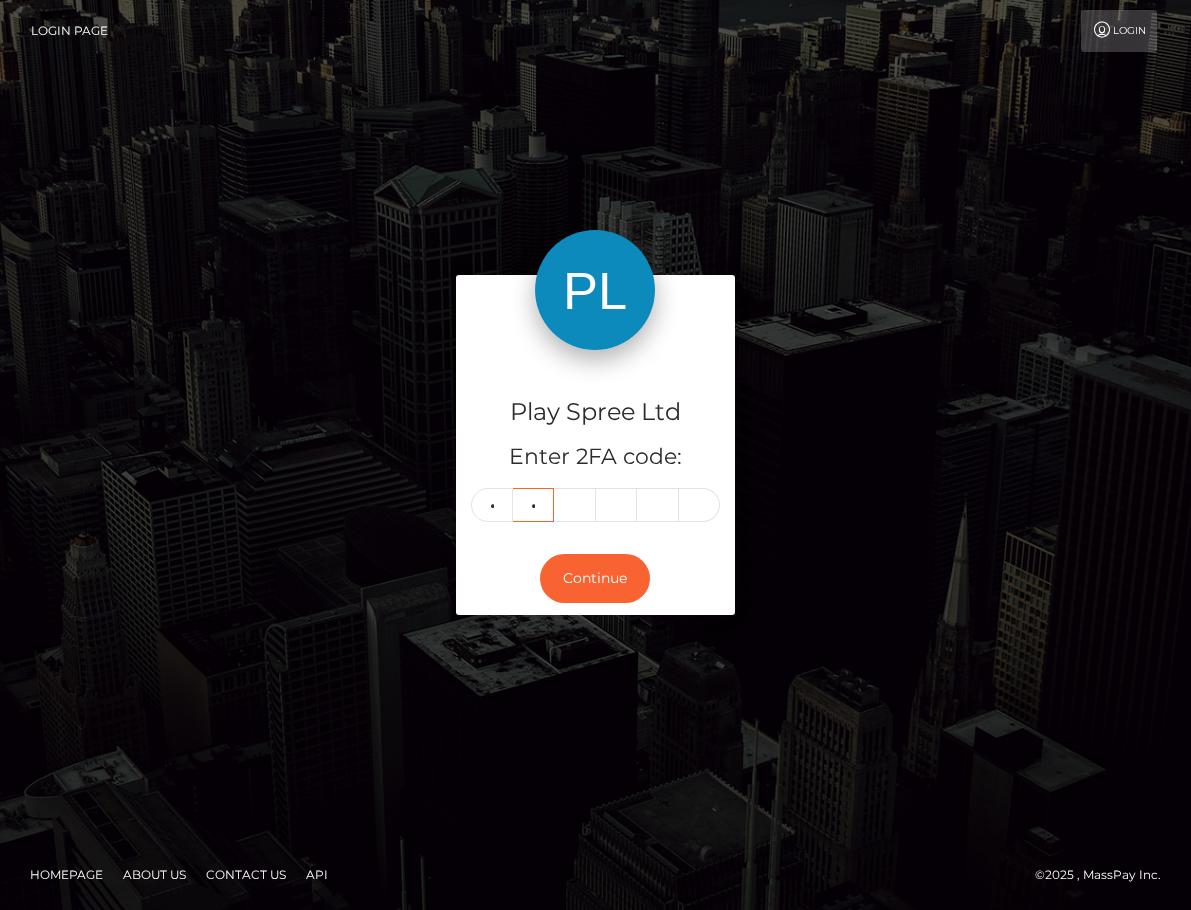 type on "8" 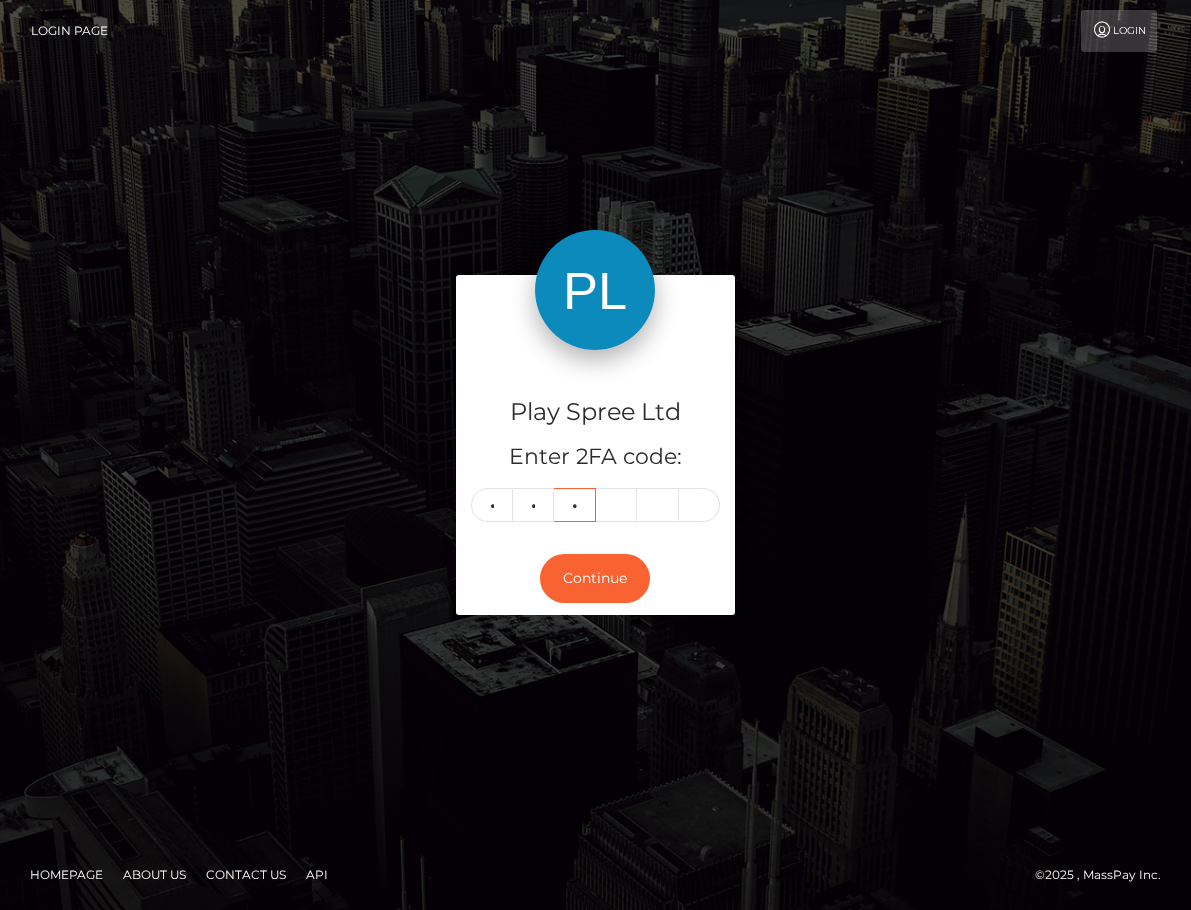 type on "1" 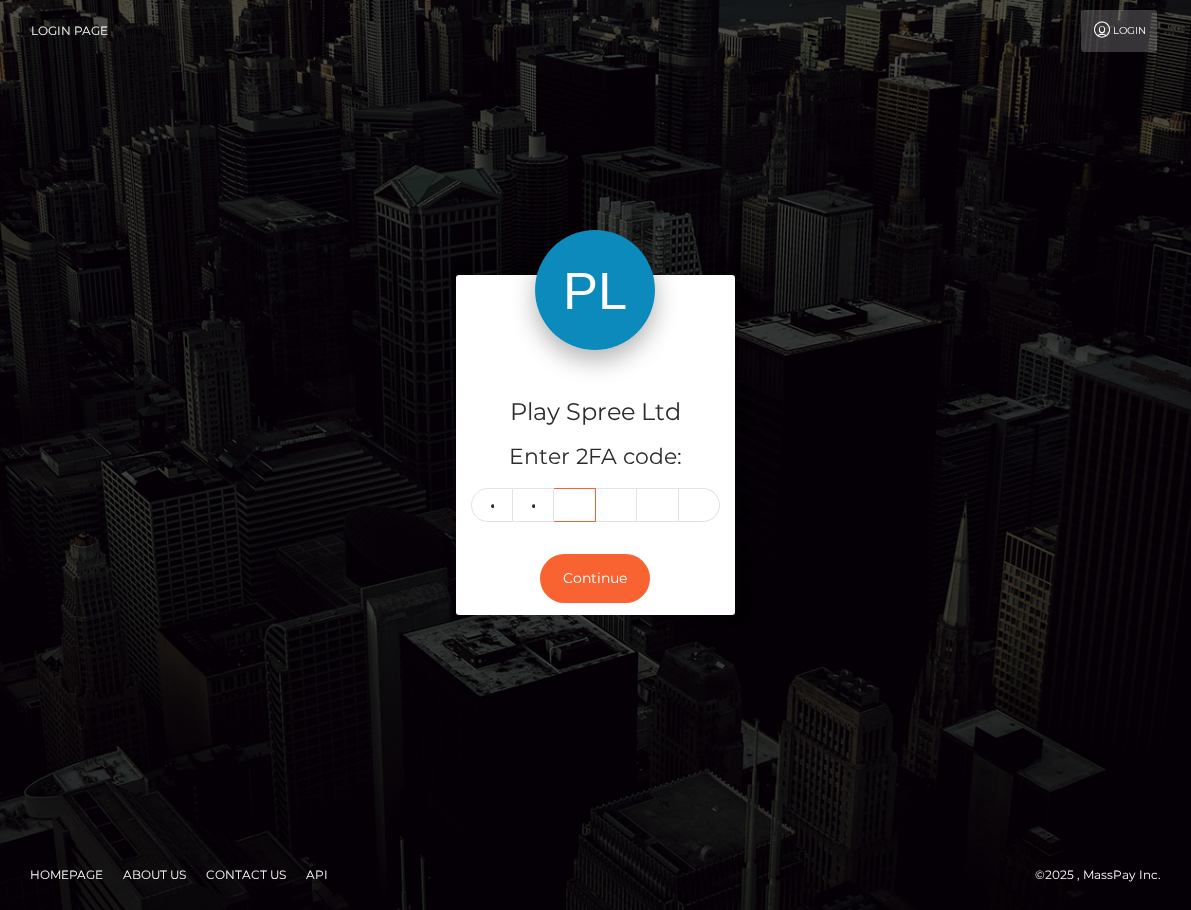 type 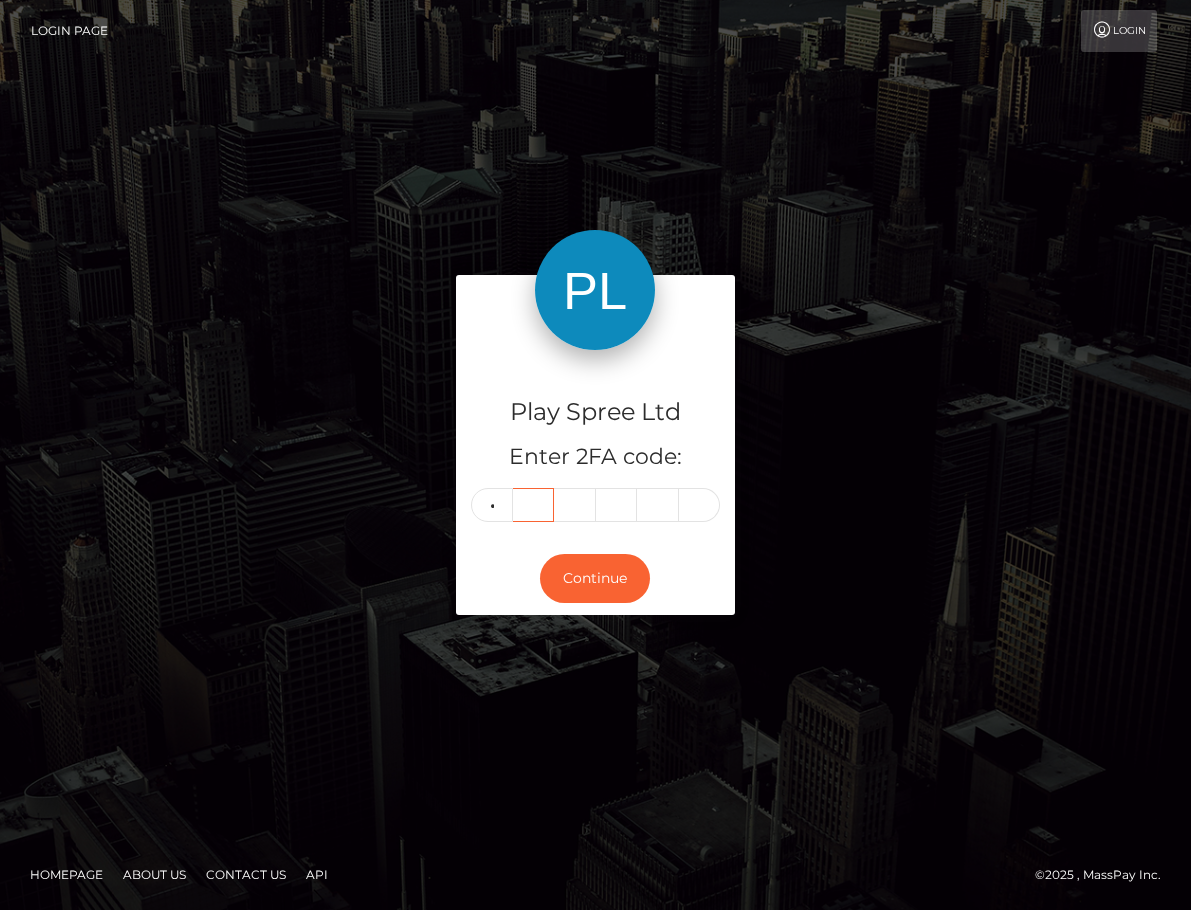 type 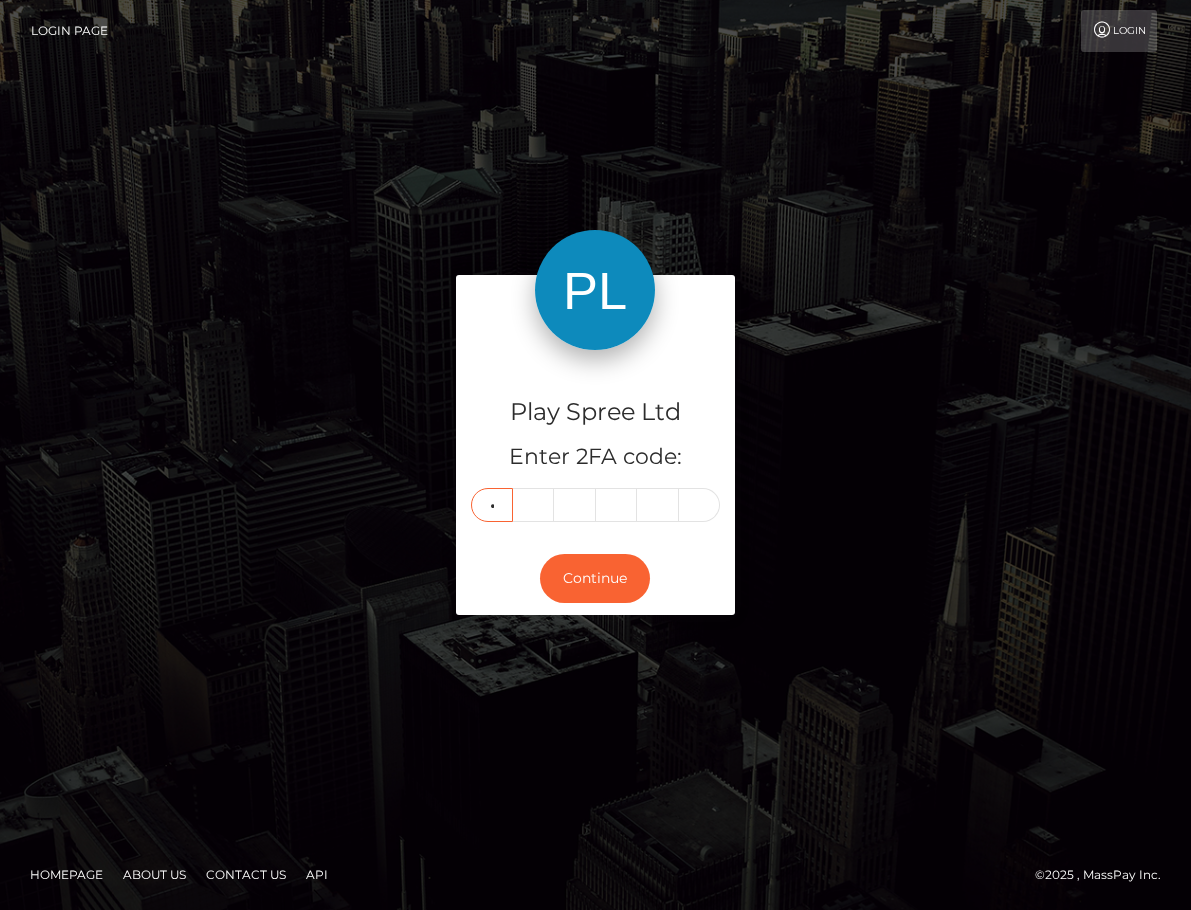 type on "5" 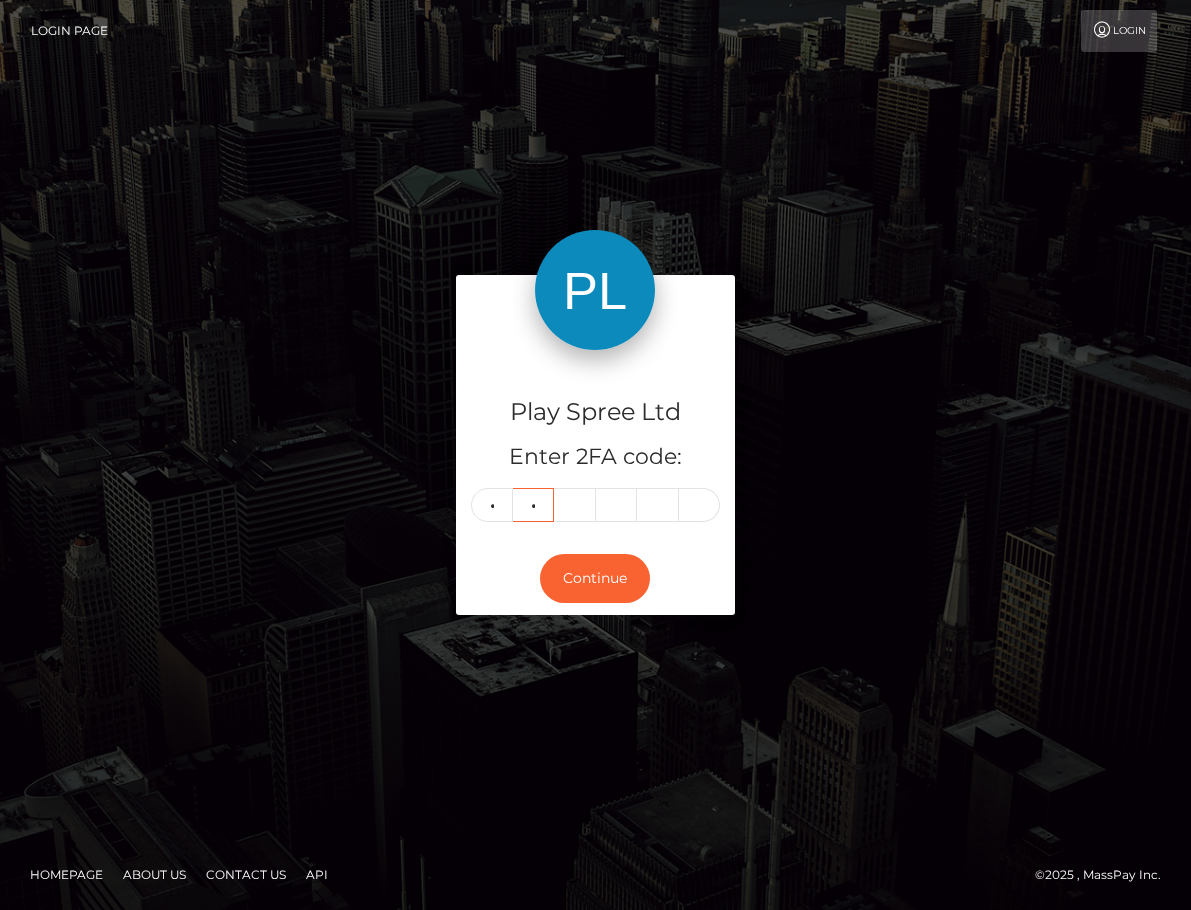 type on "5" 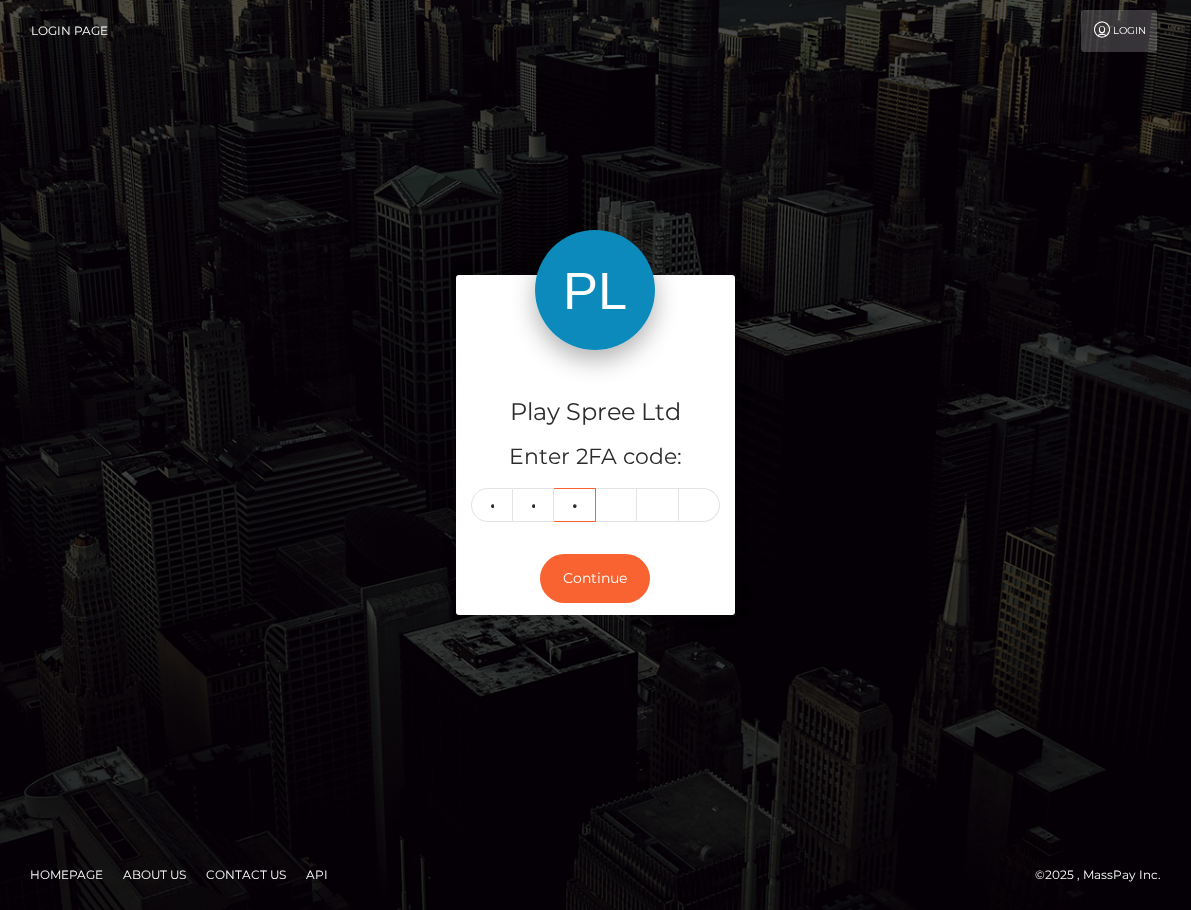 type on "8" 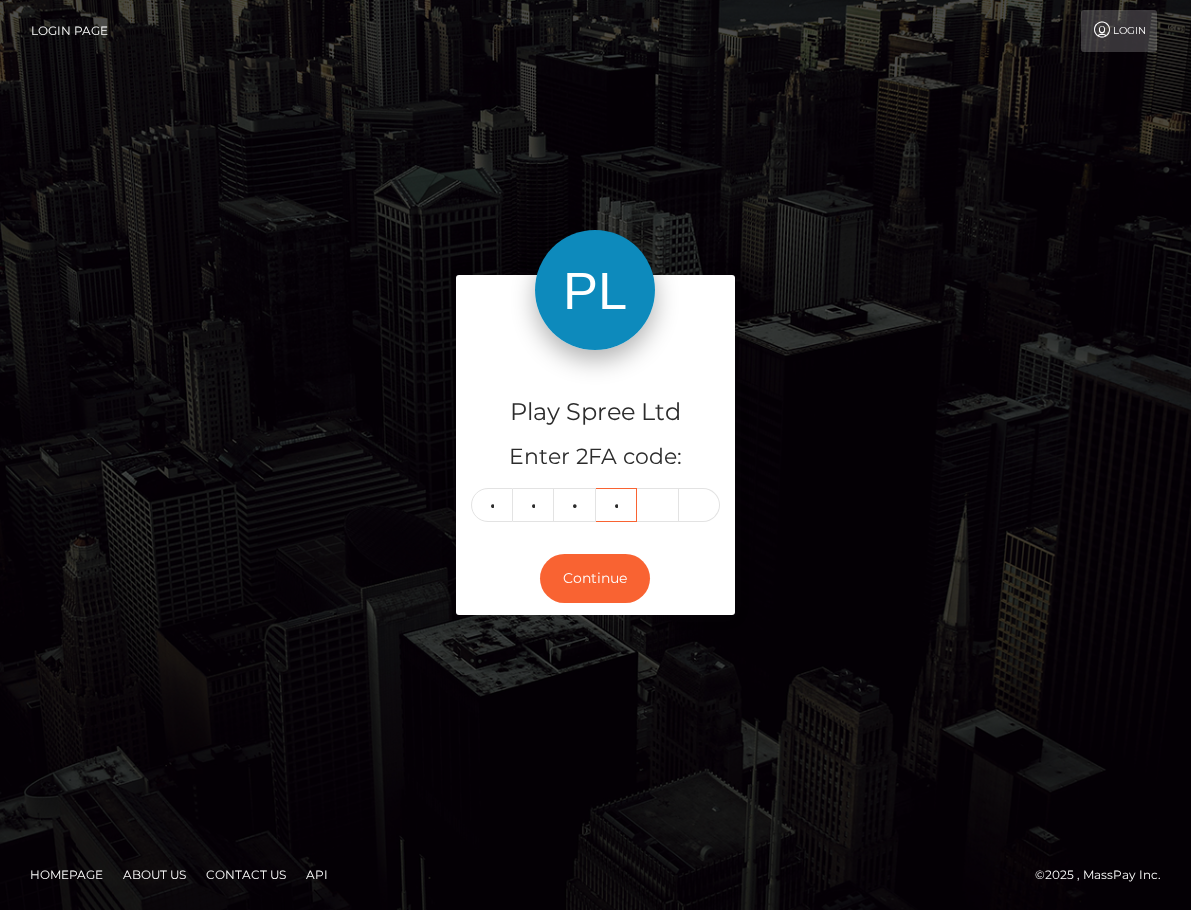 type on "8" 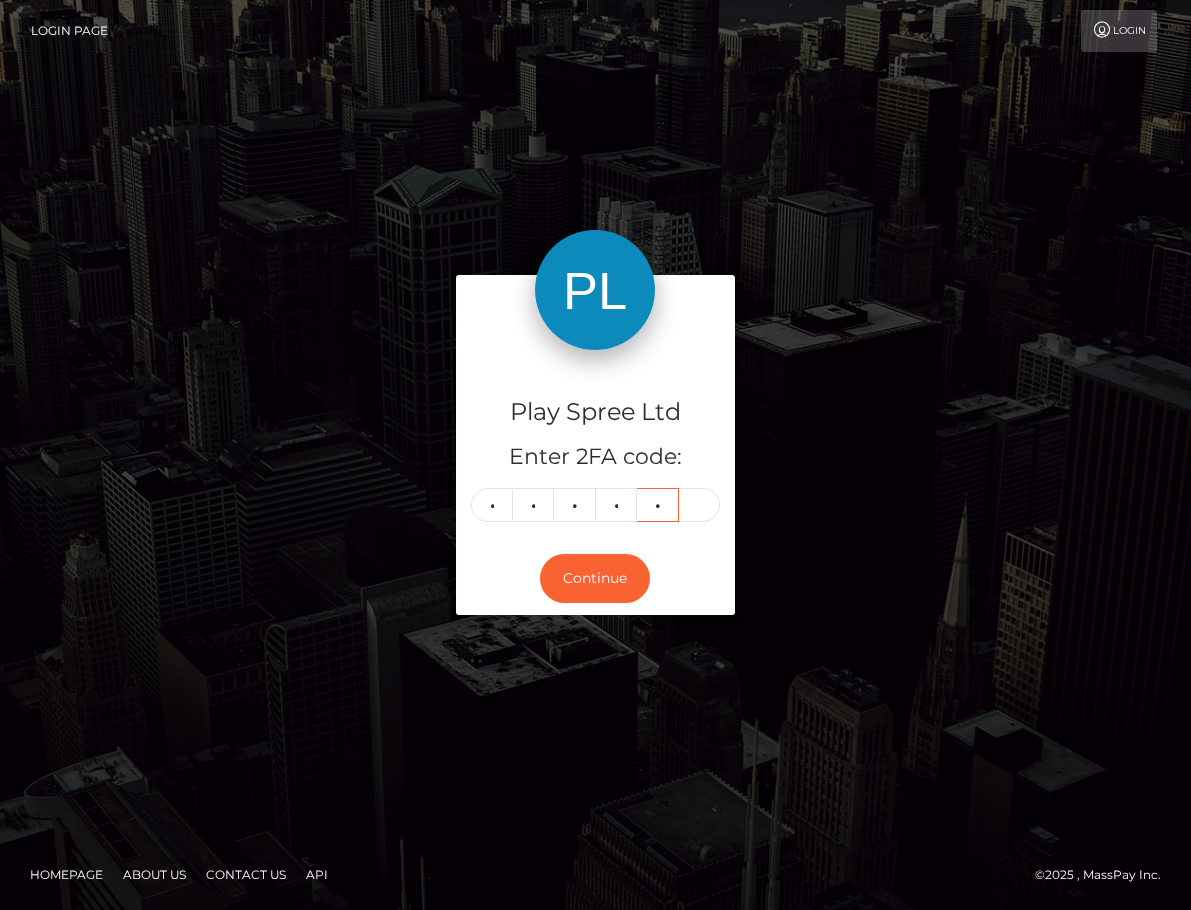 type on "4" 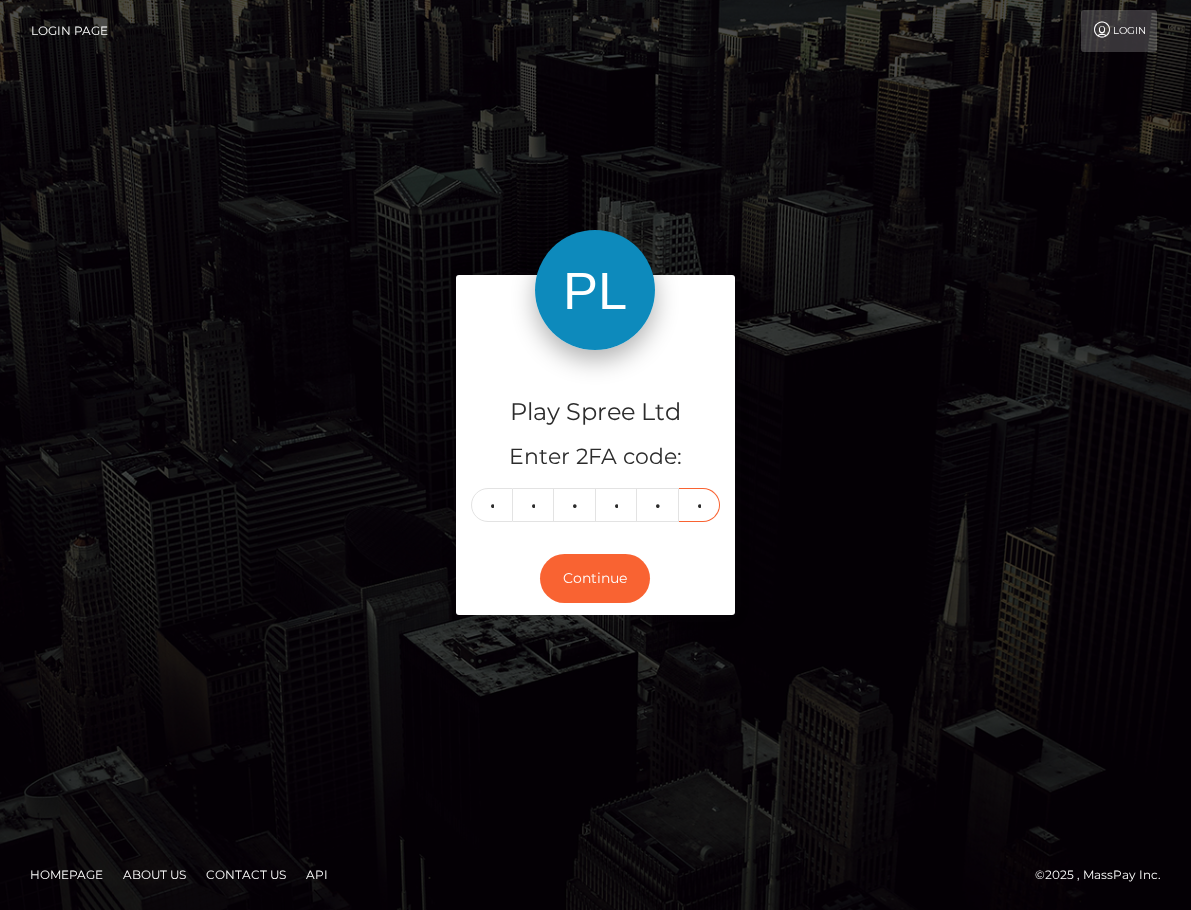 type on "7" 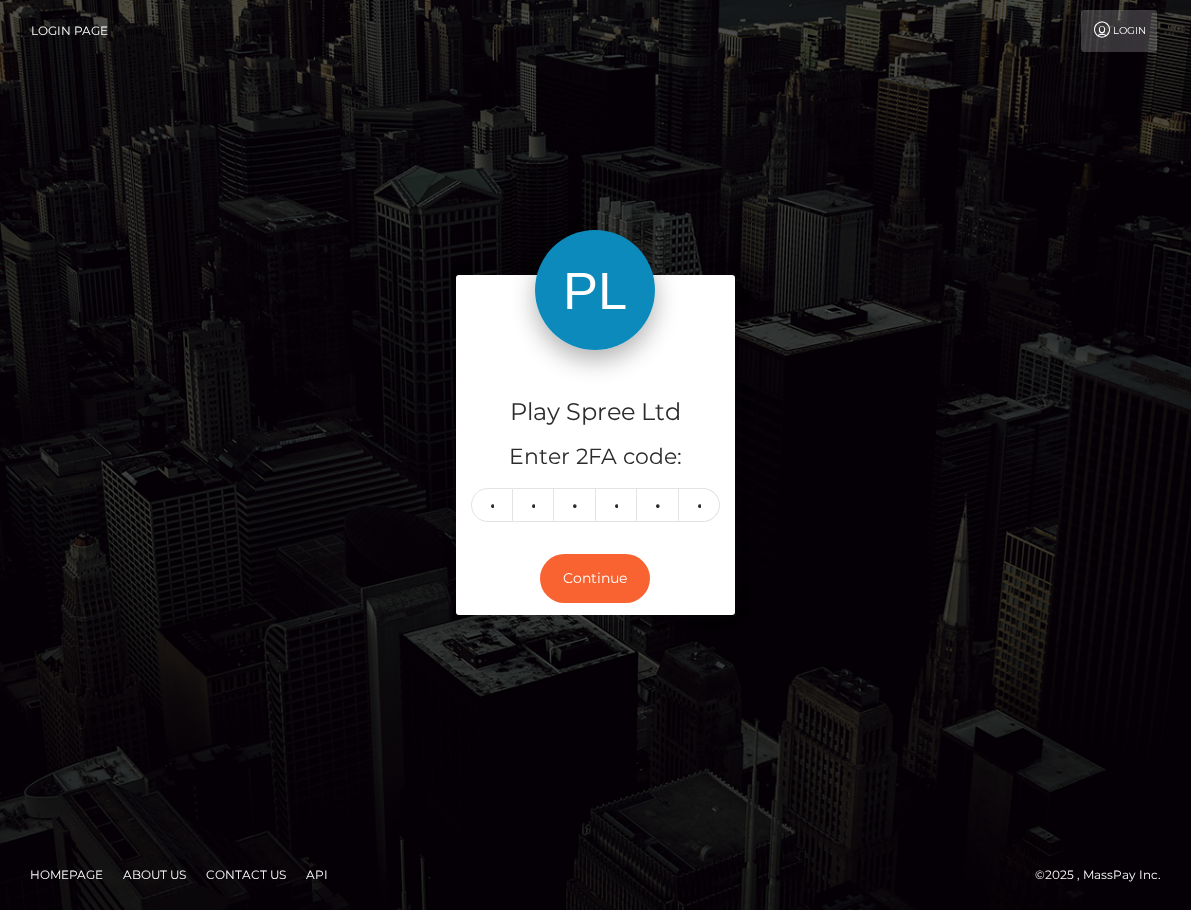 click on "Play Spree Ltd
Enter 2FA code:
5 5 8 8 4 7 558847
Continue" at bounding box center (596, 454) 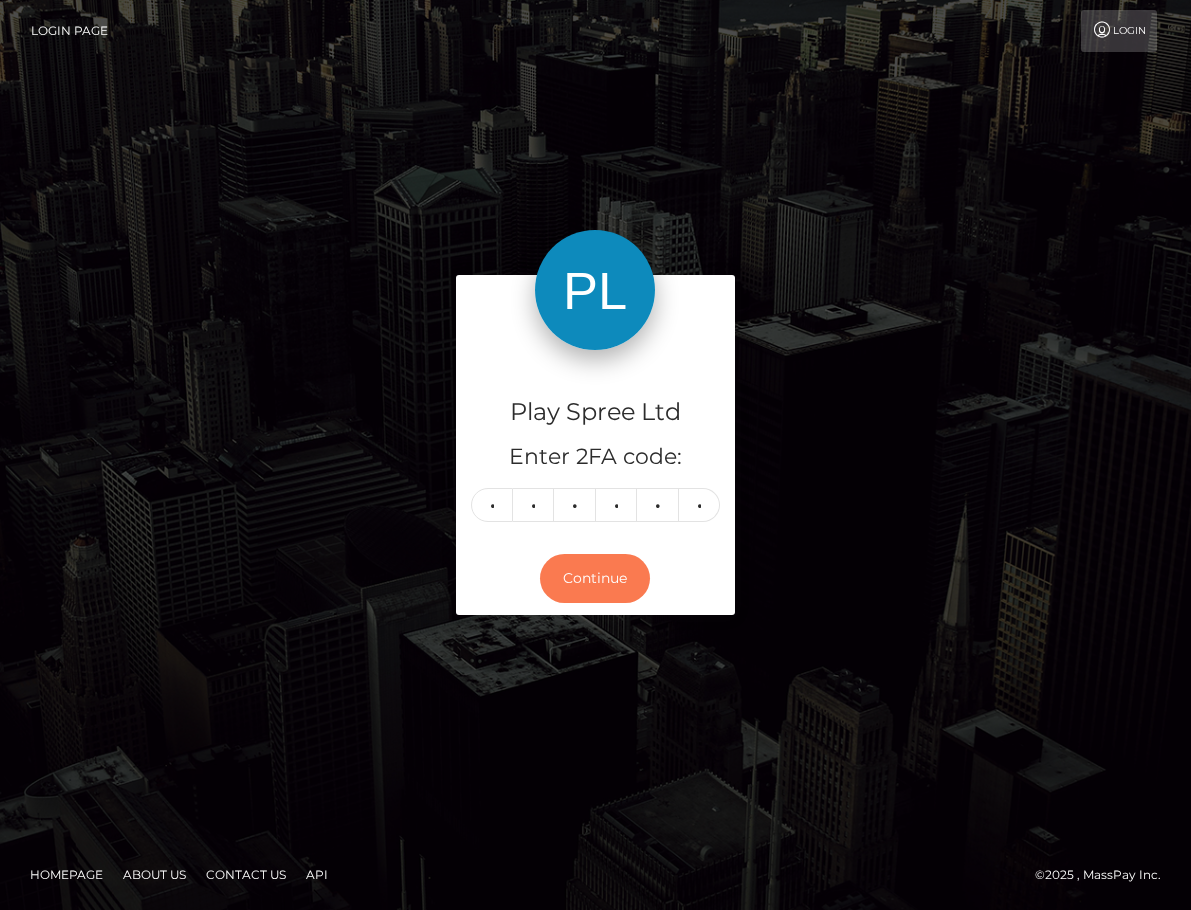 drag, startPoint x: 580, startPoint y: 578, endPoint x: 569, endPoint y: 678, distance: 100.60318 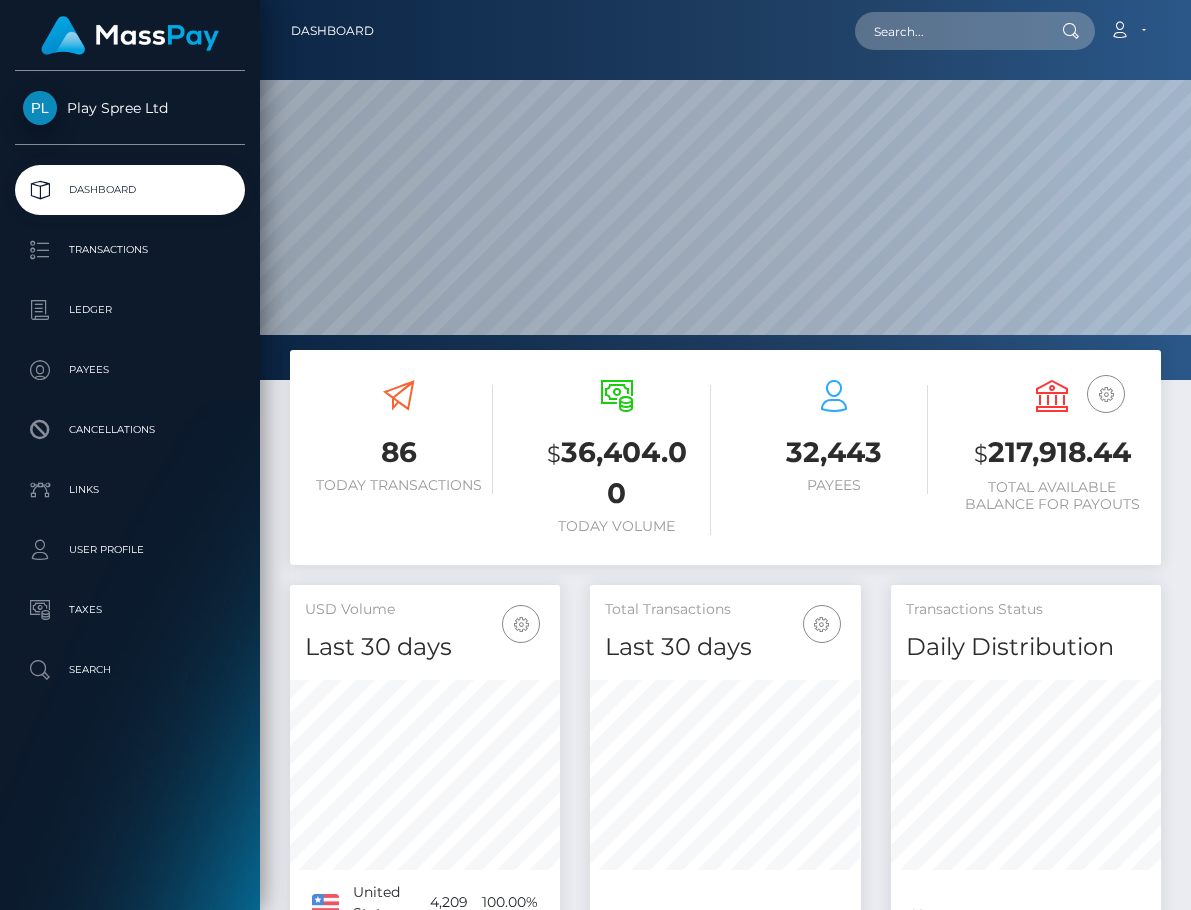 scroll, scrollTop: 0, scrollLeft: 0, axis: both 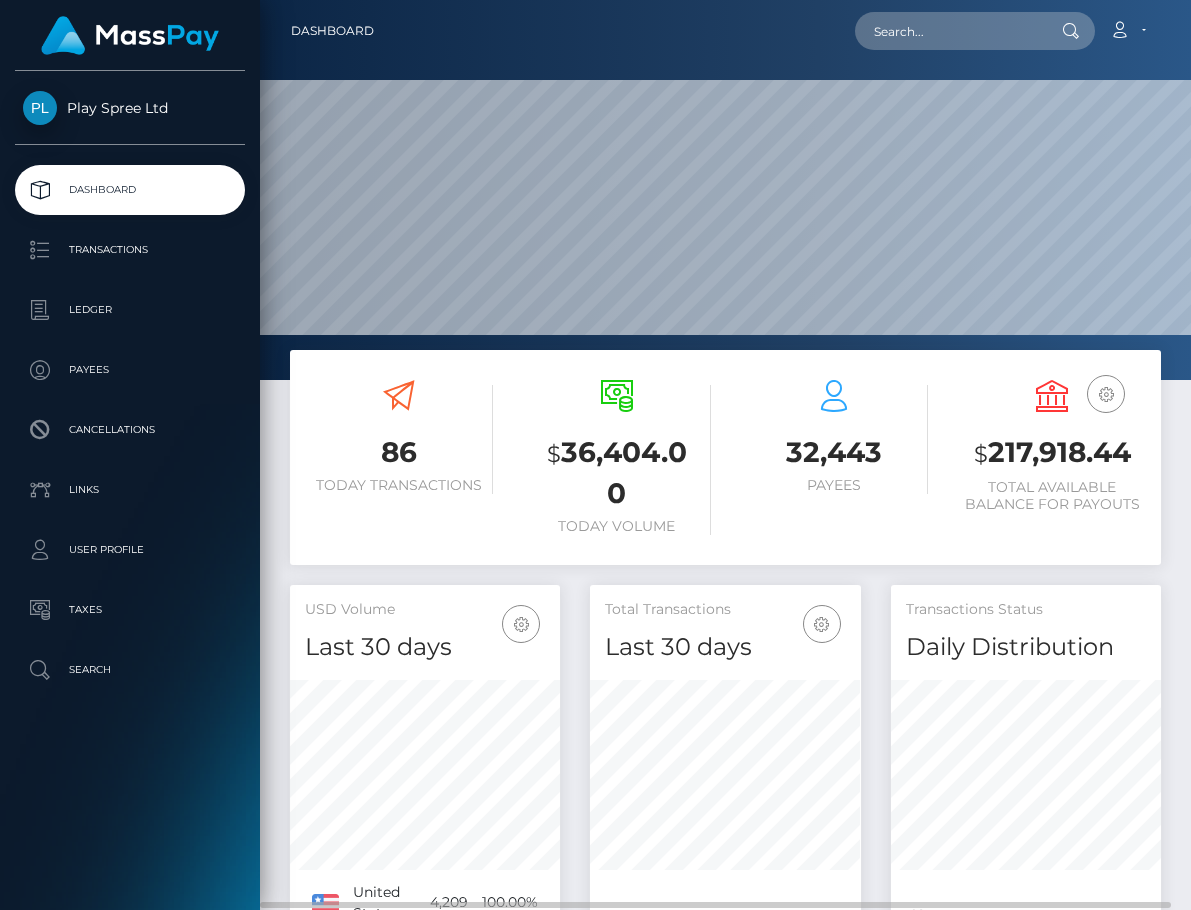 click on "Transactions Status
Daily Distribution
Last  24  hours" at bounding box center (1026, 772) 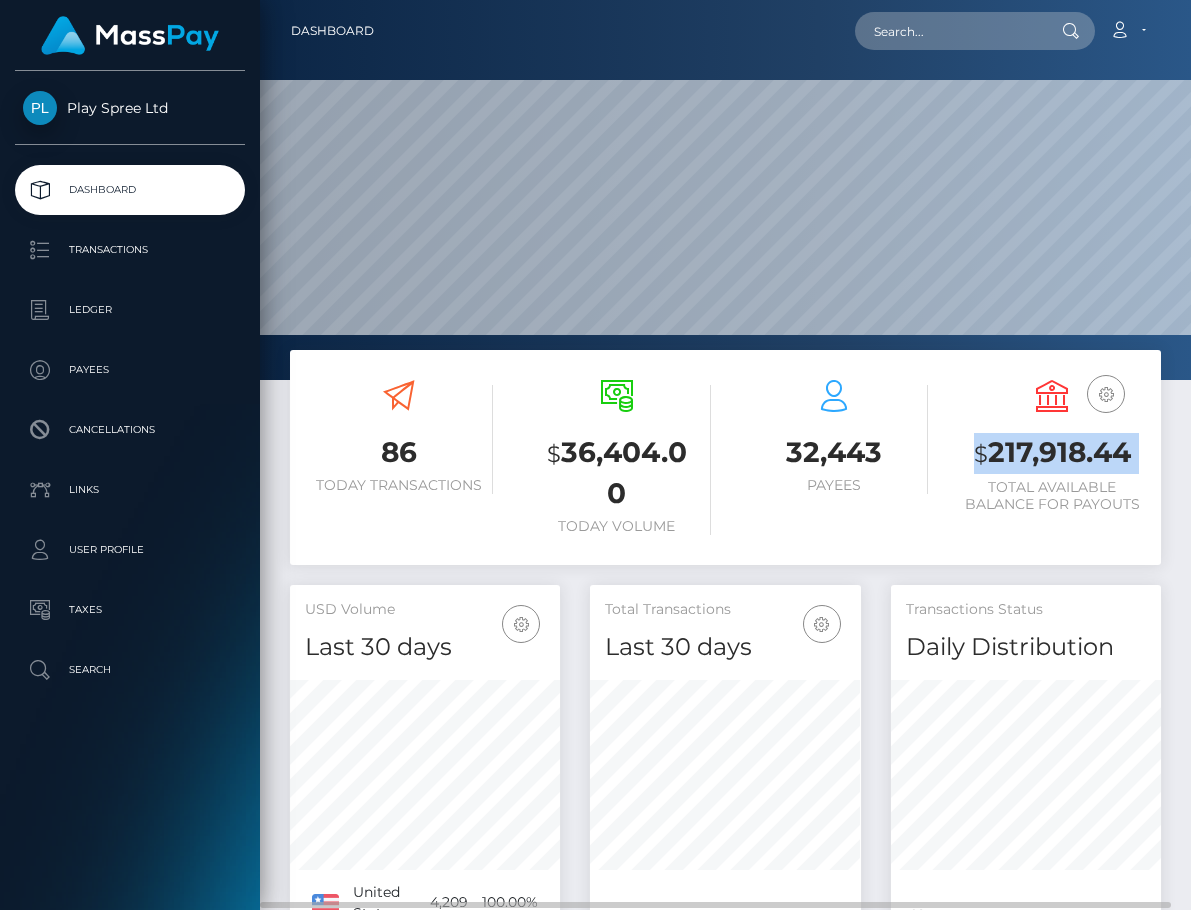 click on "$ 217,918.44" at bounding box center [1052, 453] 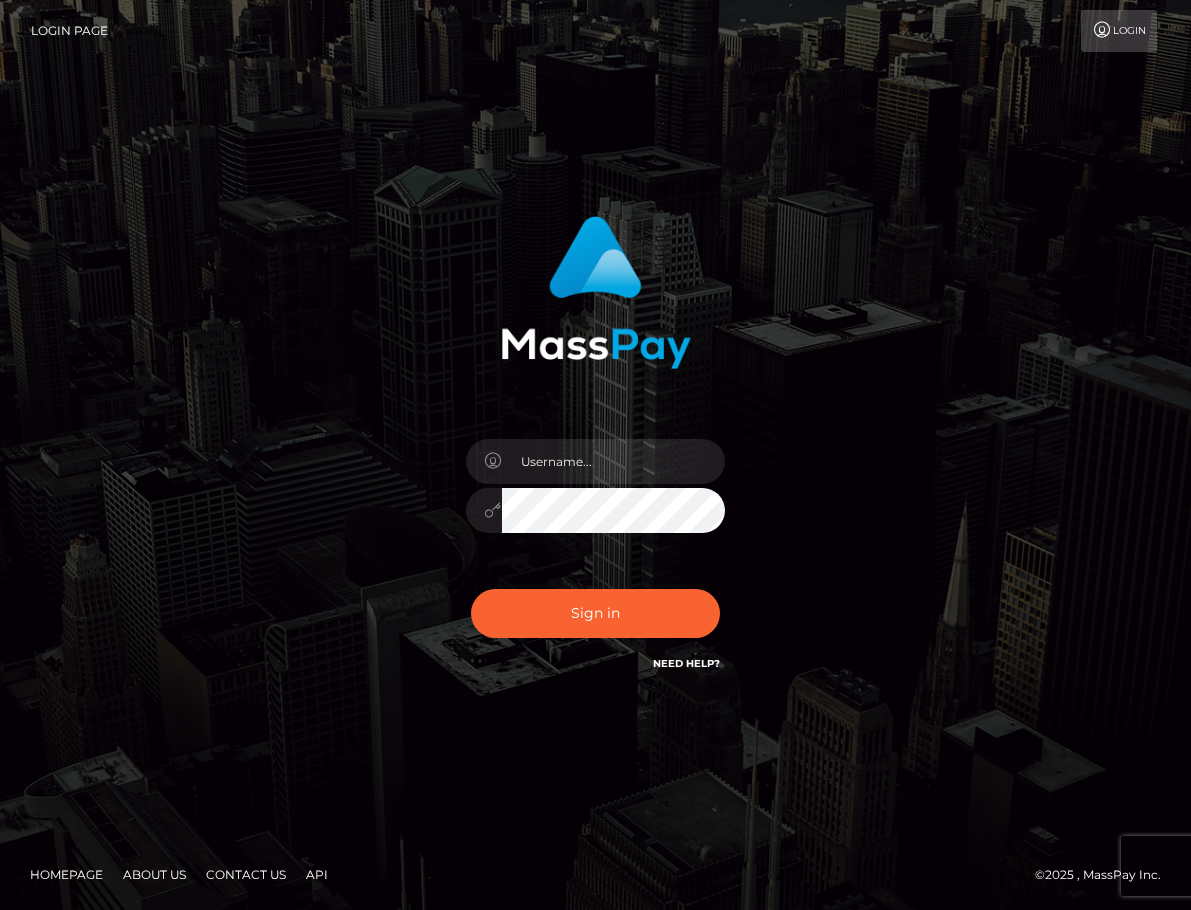 scroll, scrollTop: 0, scrollLeft: 0, axis: both 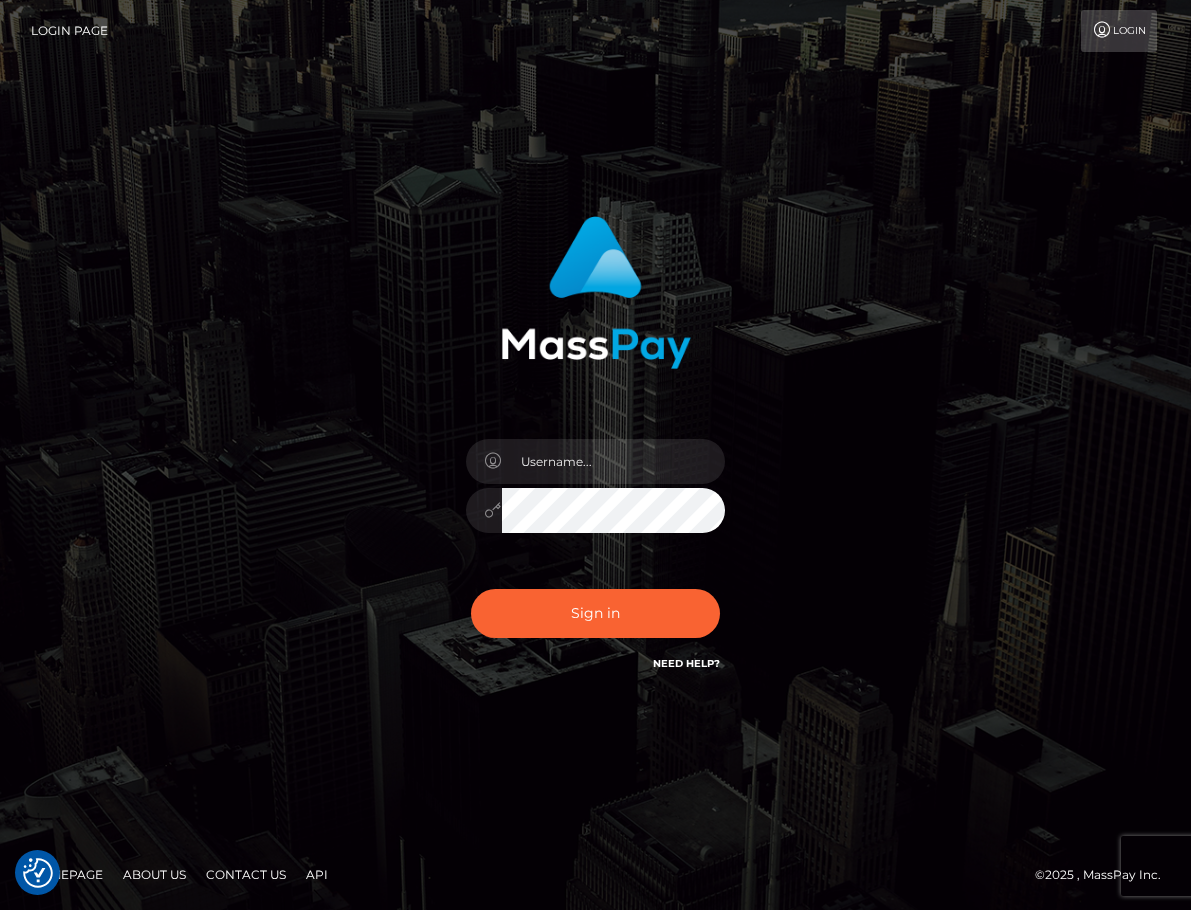 drag, startPoint x: 959, startPoint y: 104, endPoint x: 971, endPoint y: 131, distance: 29.546574 